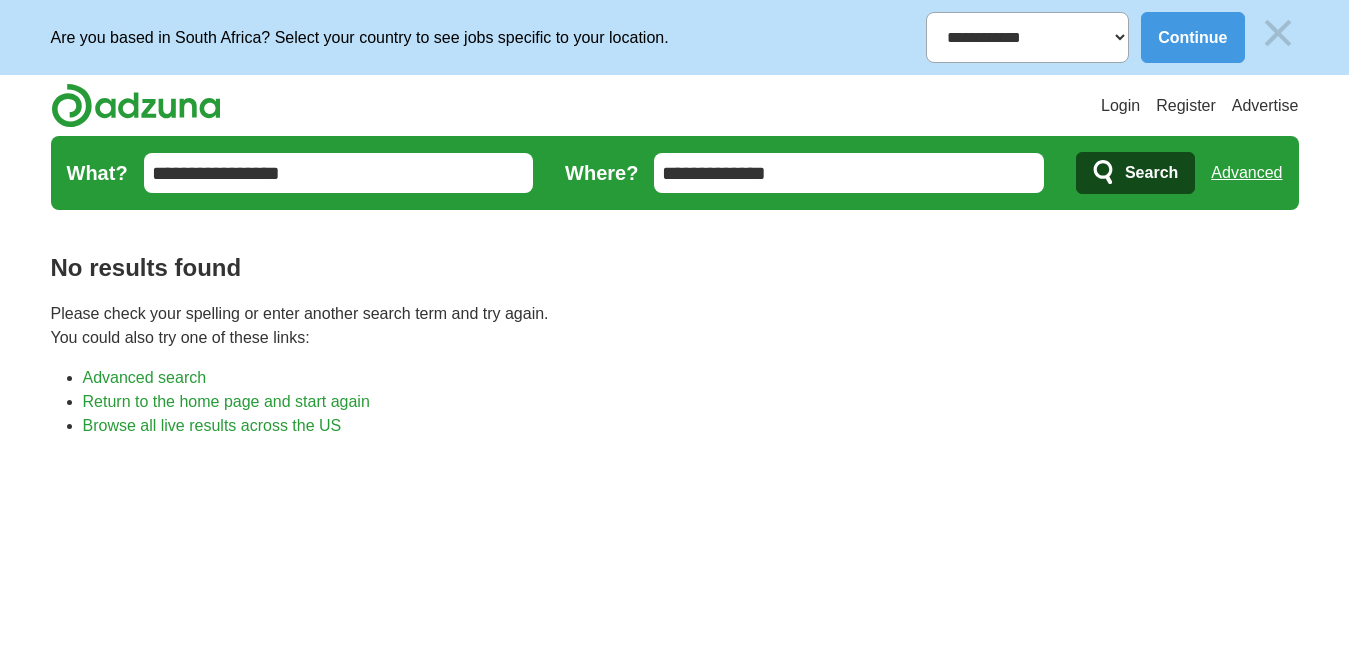 scroll, scrollTop: 0, scrollLeft: 0, axis: both 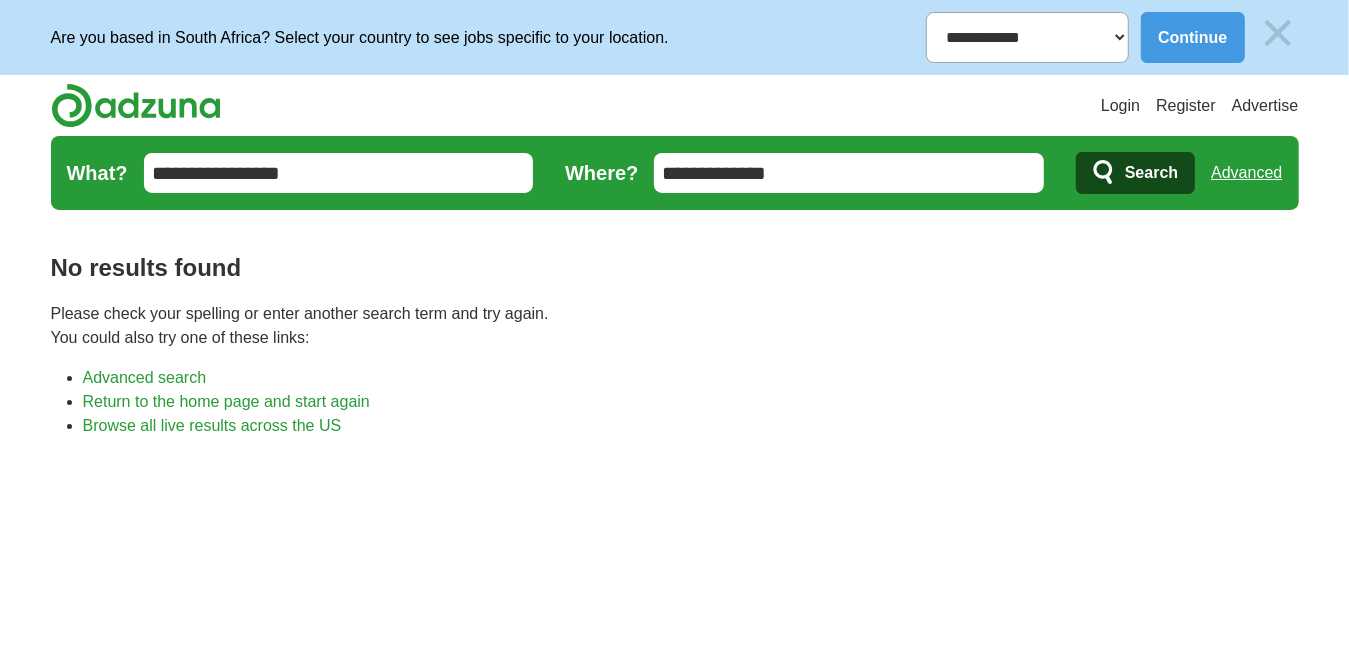 click on "**********" at bounding box center (849, 173) 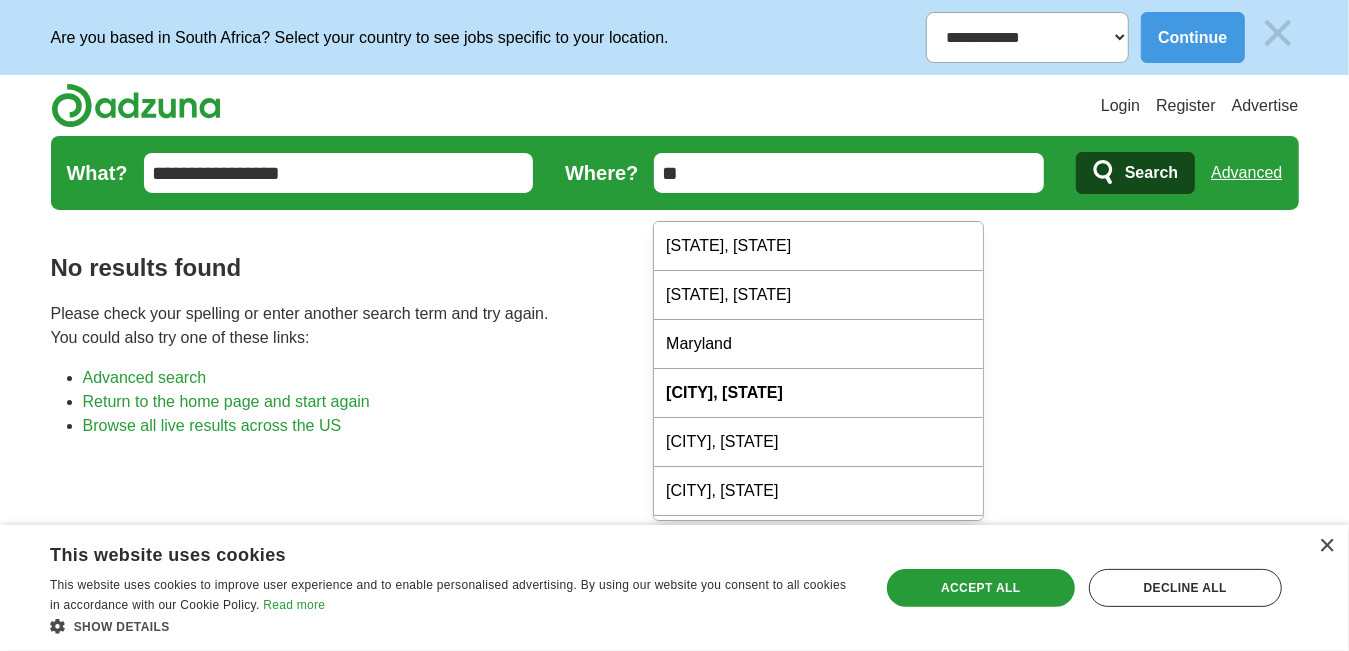 type on "*" 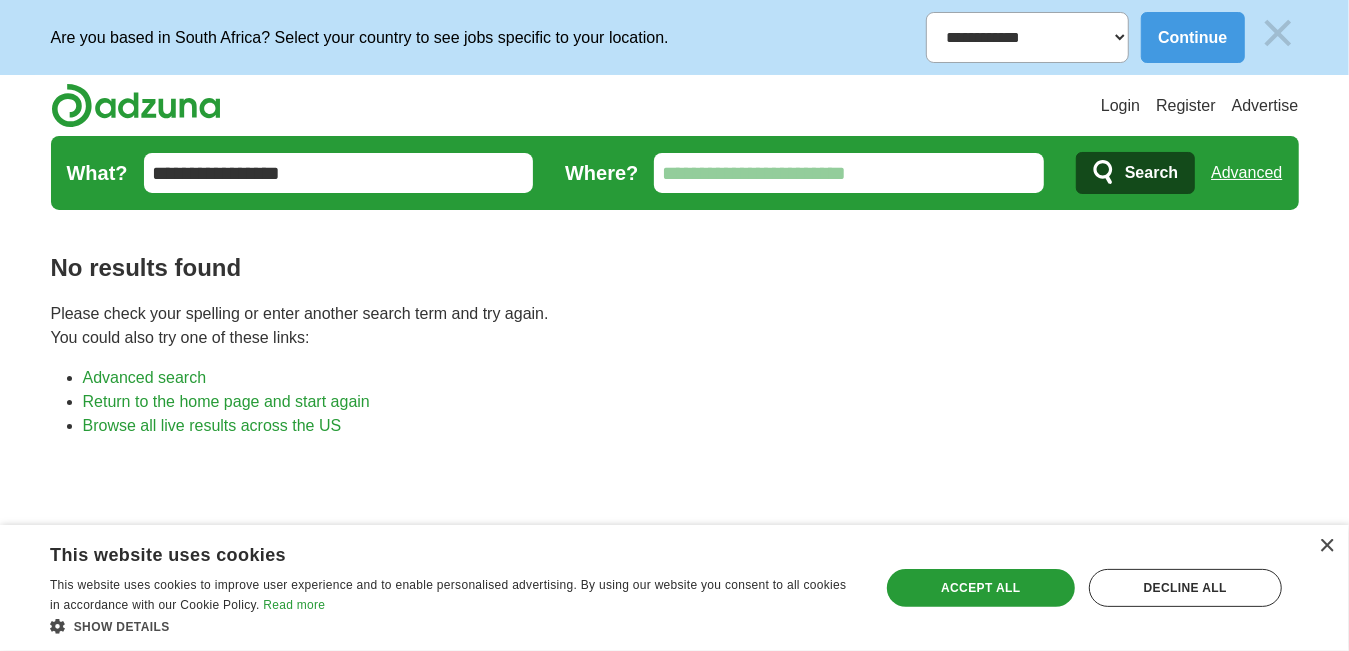 type 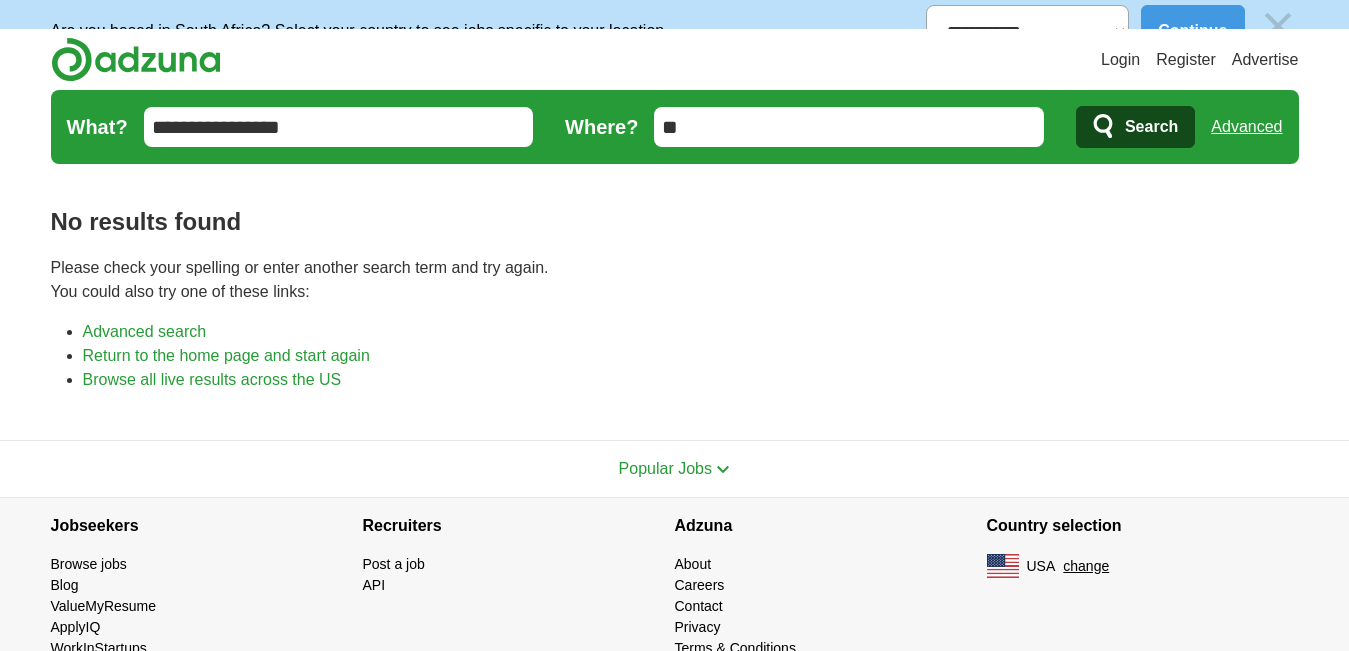 scroll, scrollTop: 0, scrollLeft: 0, axis: both 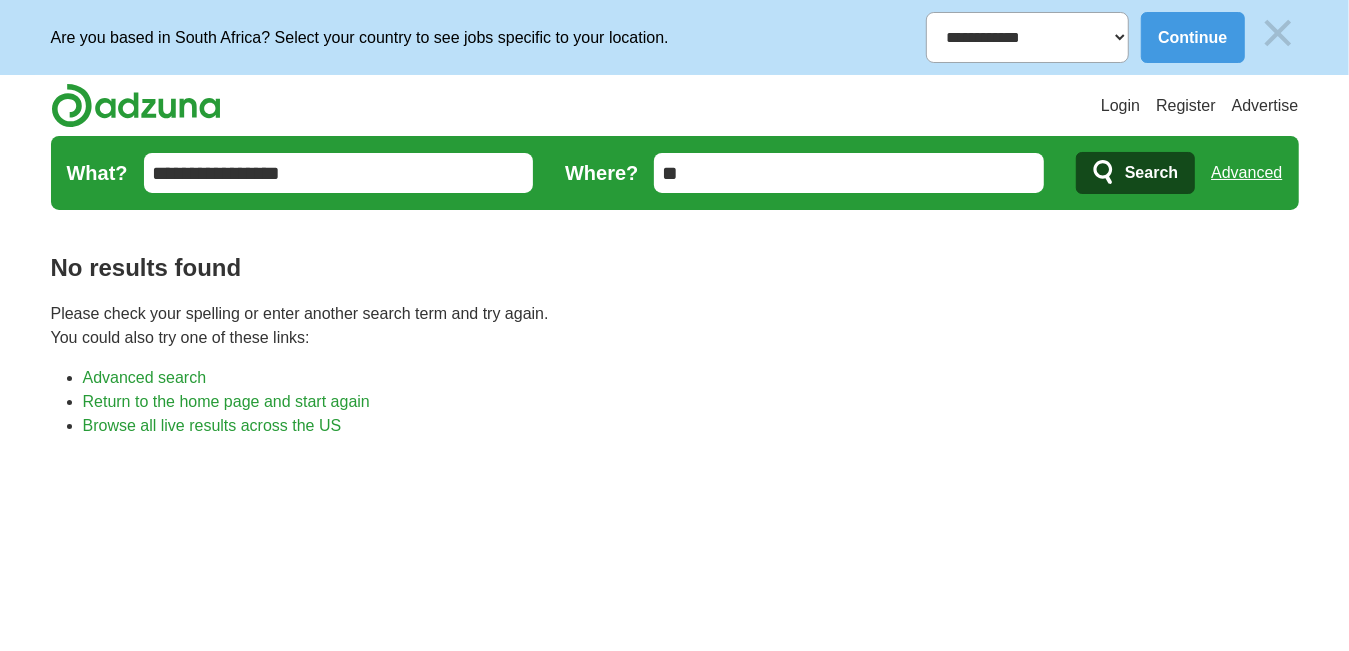 click on "**********" at bounding box center (339, 173) 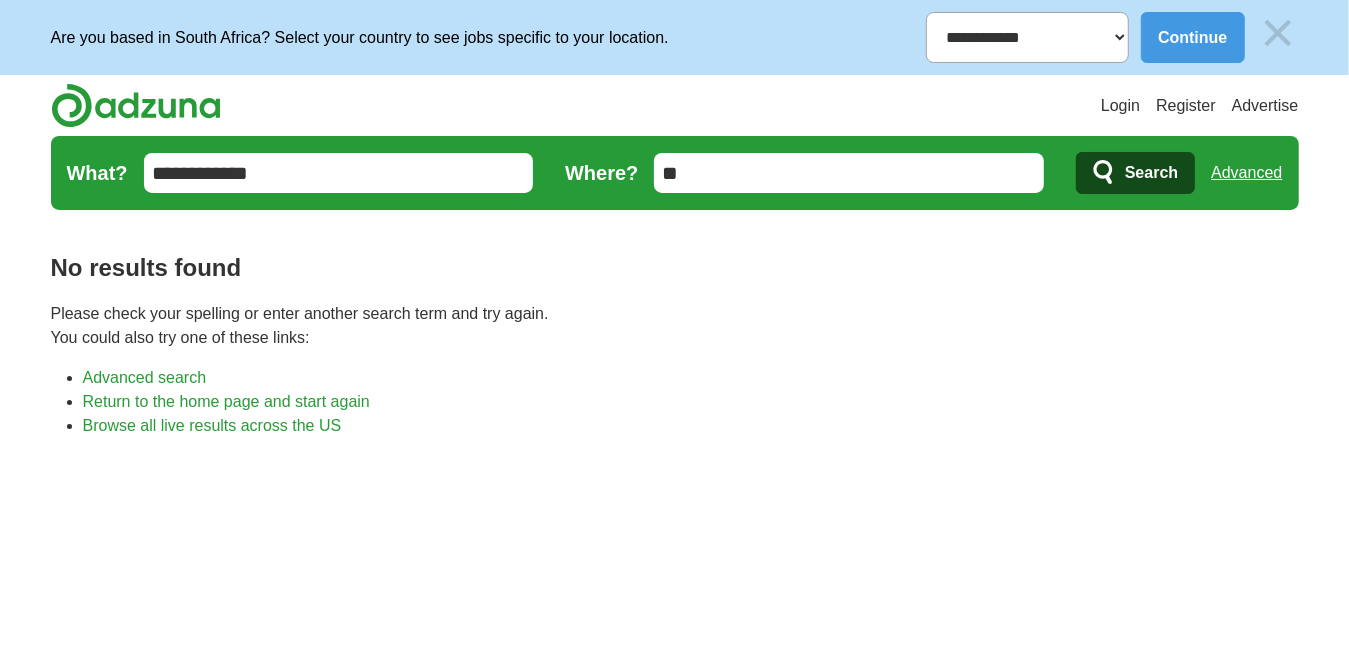 type on "**********" 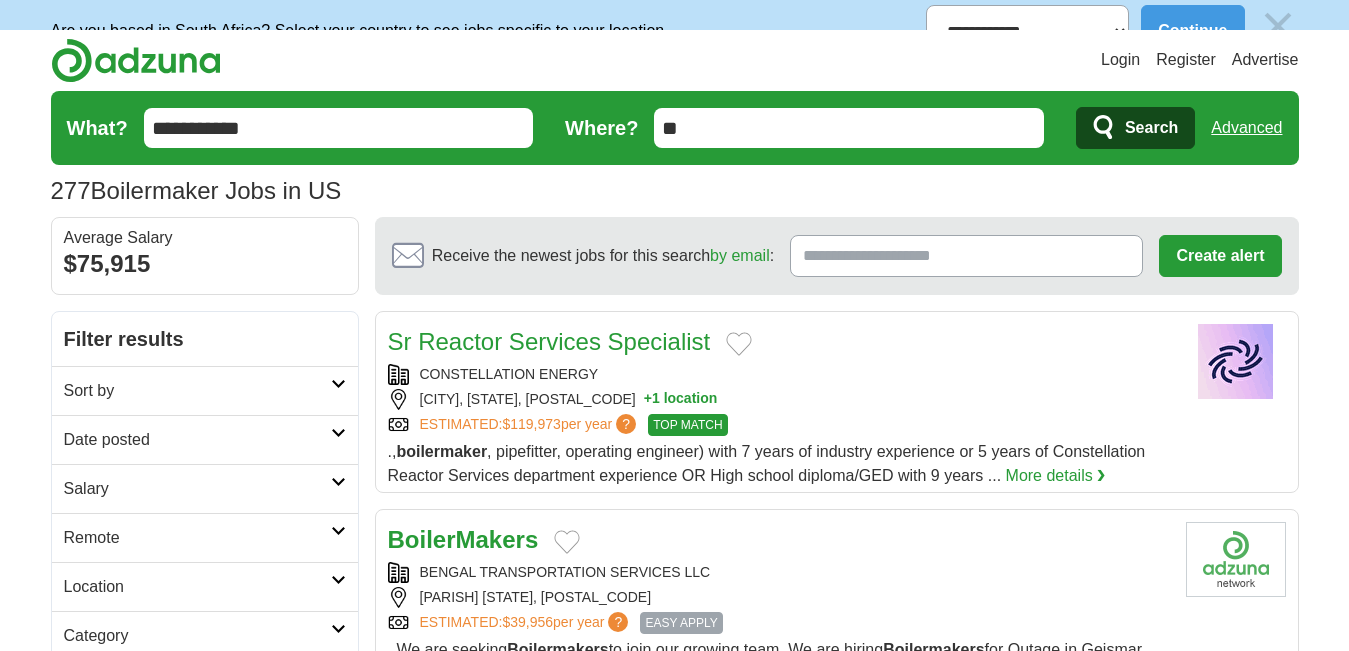 scroll, scrollTop: 0, scrollLeft: 0, axis: both 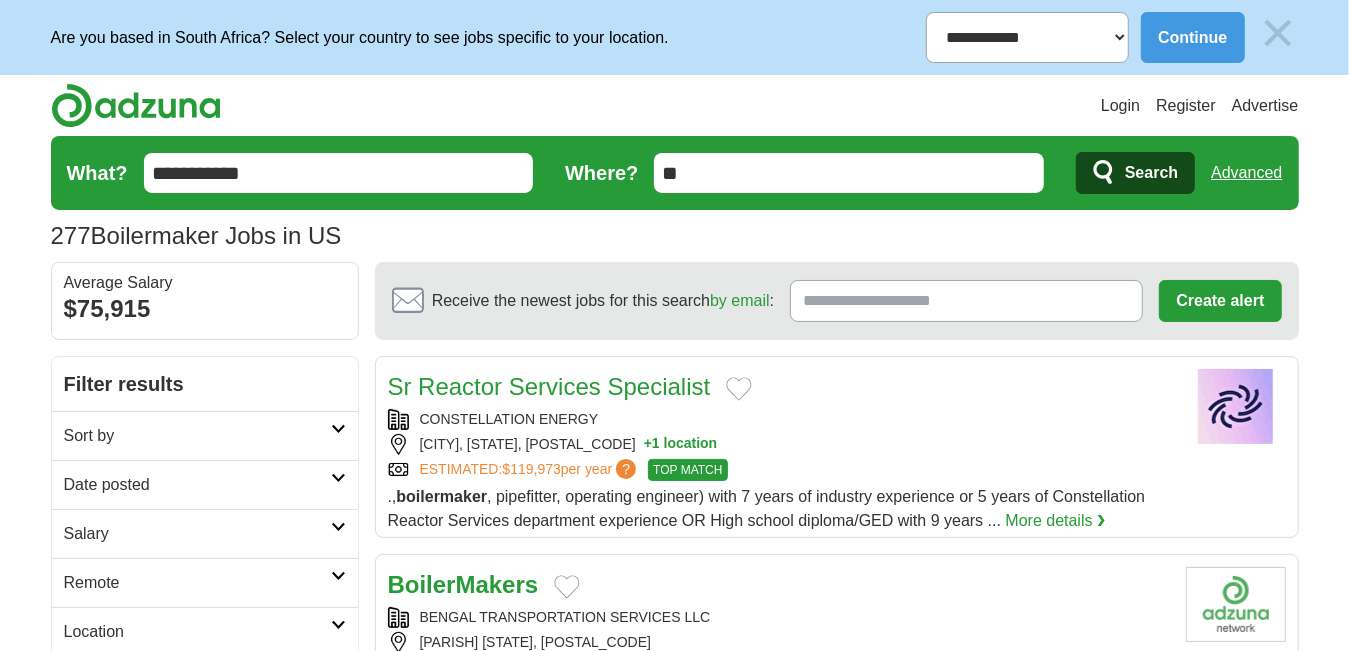 click on "**" at bounding box center (849, 173) 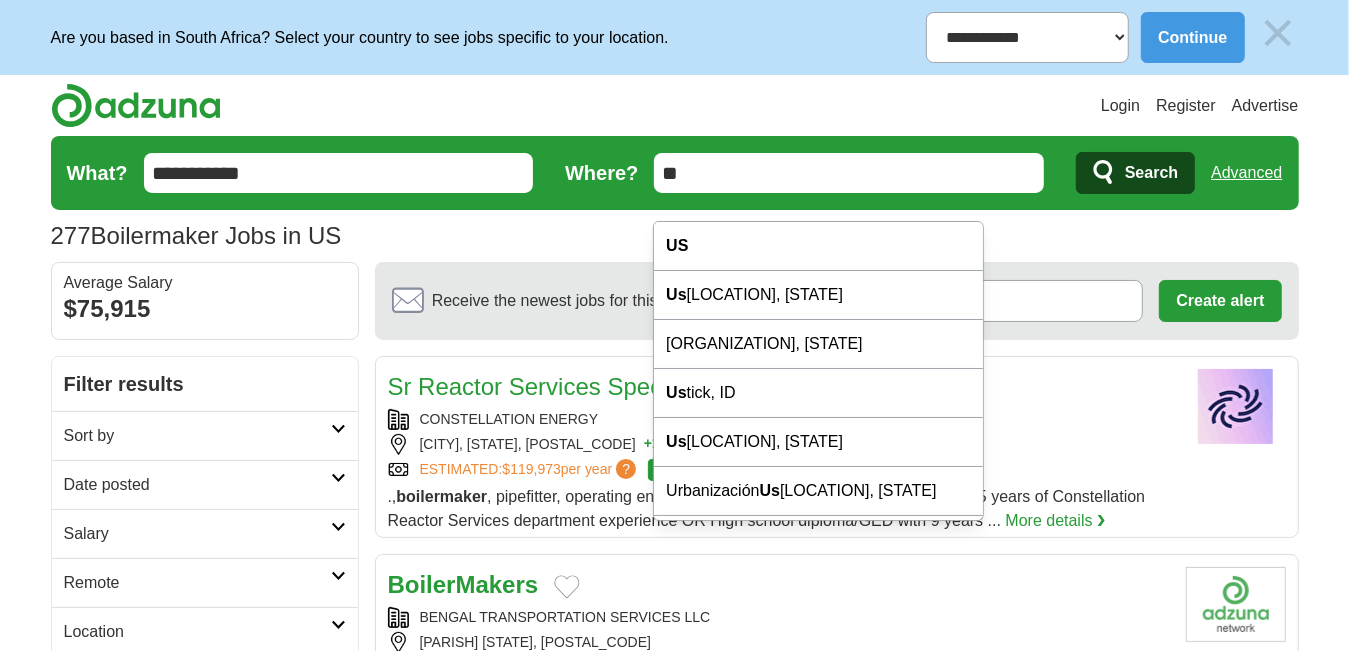 type on "*" 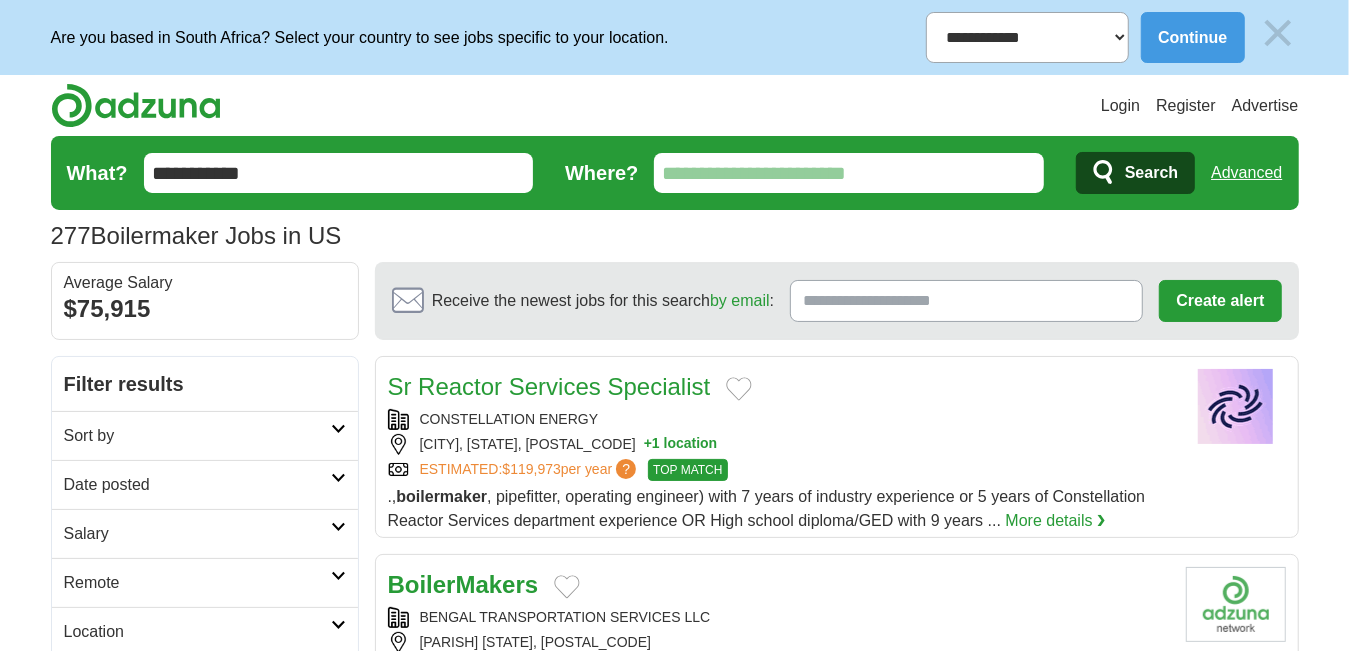 type 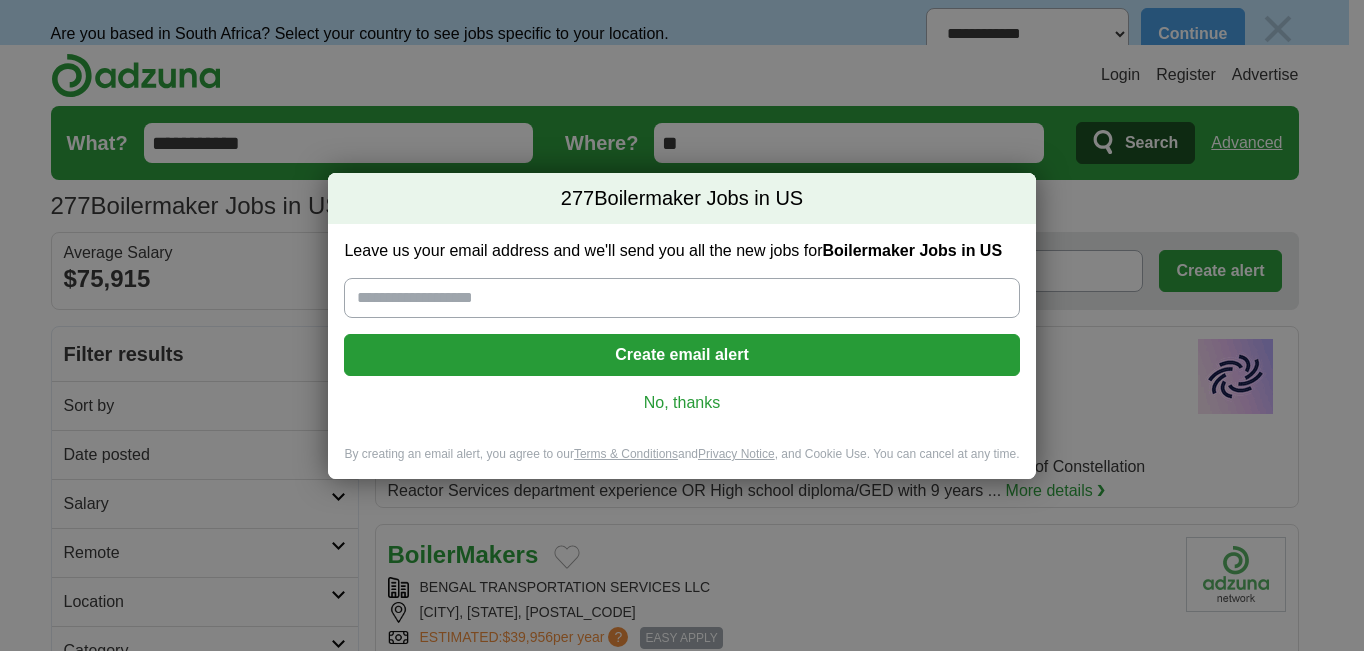 scroll, scrollTop: 0, scrollLeft: 0, axis: both 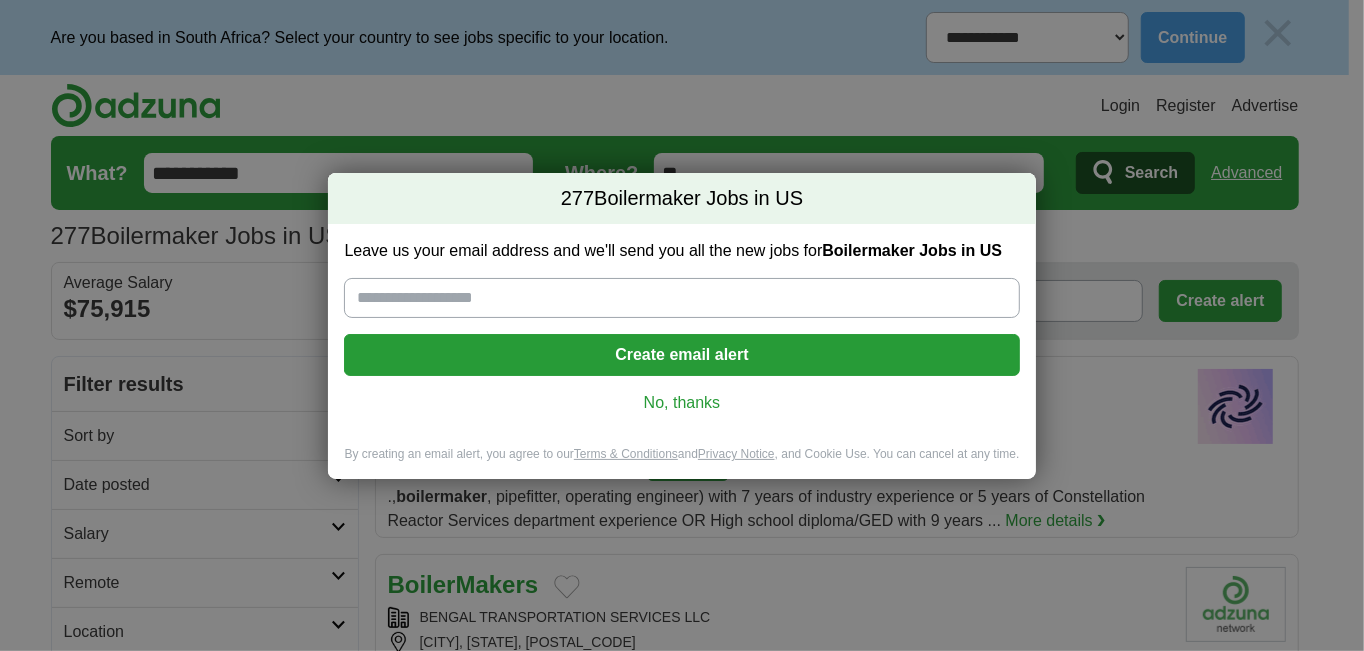 click on "No, thanks" at bounding box center [681, 403] 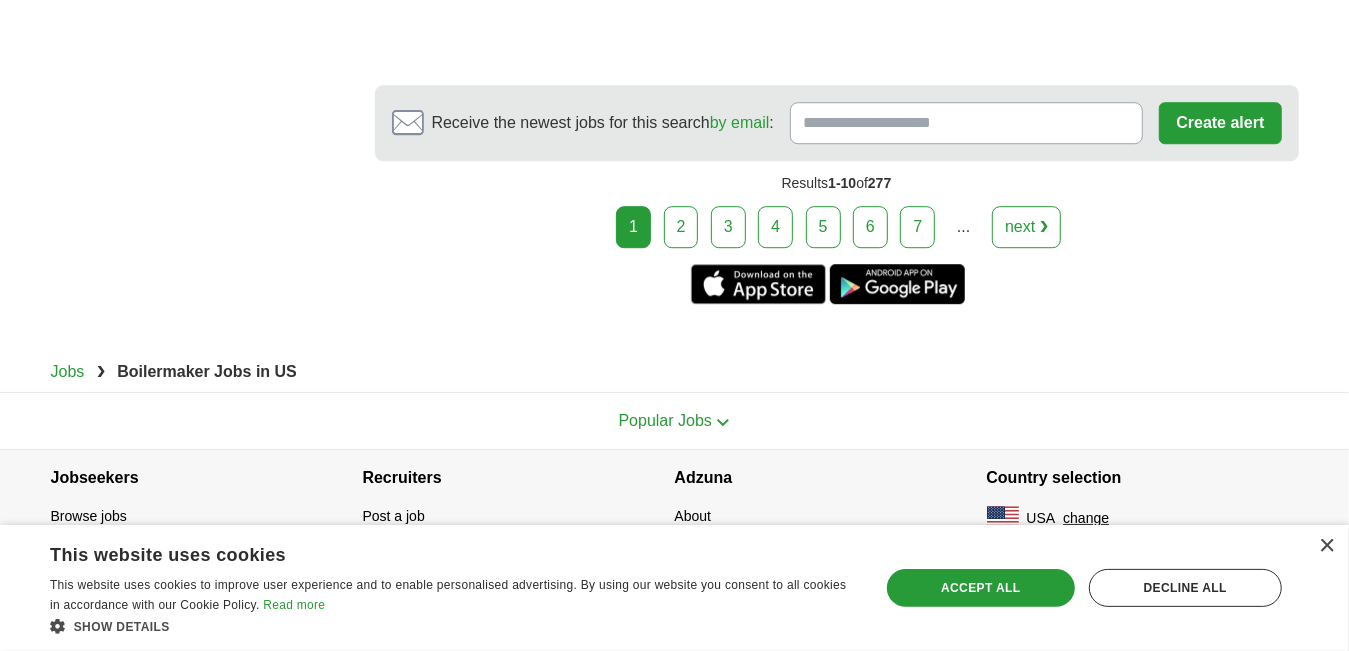 scroll, scrollTop: 4266, scrollLeft: 0, axis: vertical 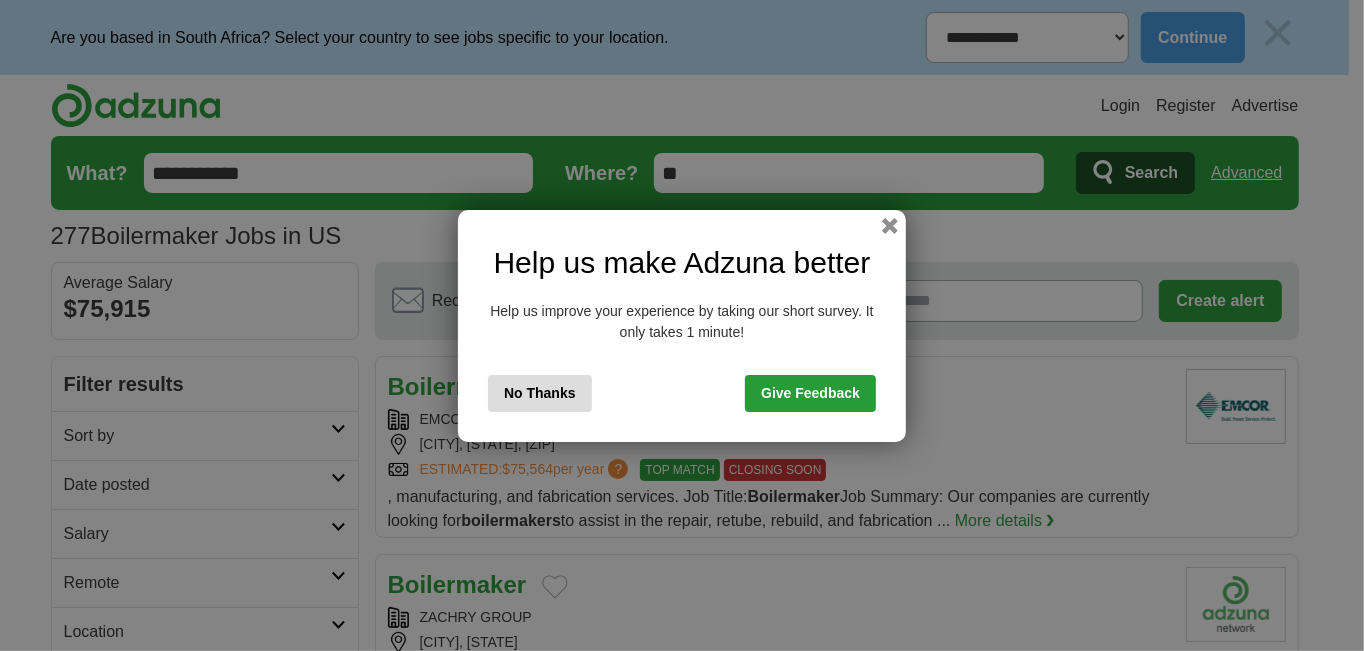 click on "No Thanks" at bounding box center [540, 393] 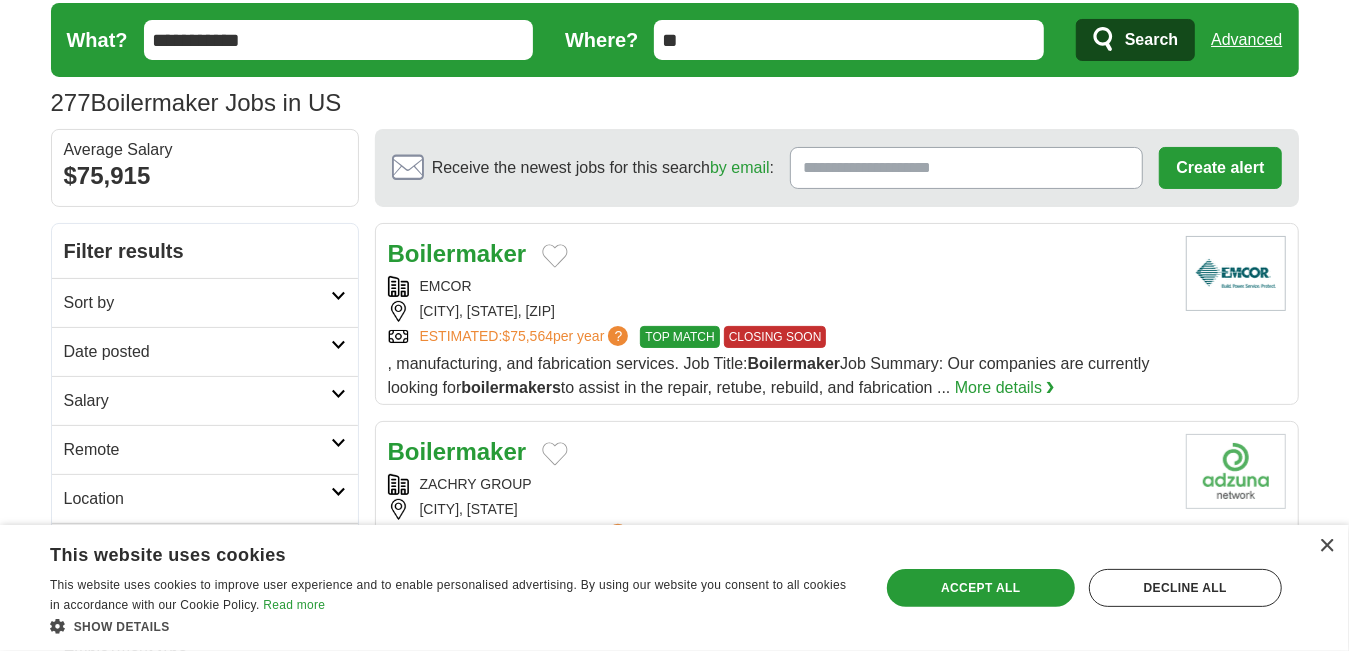 scroll, scrollTop: 266, scrollLeft: 0, axis: vertical 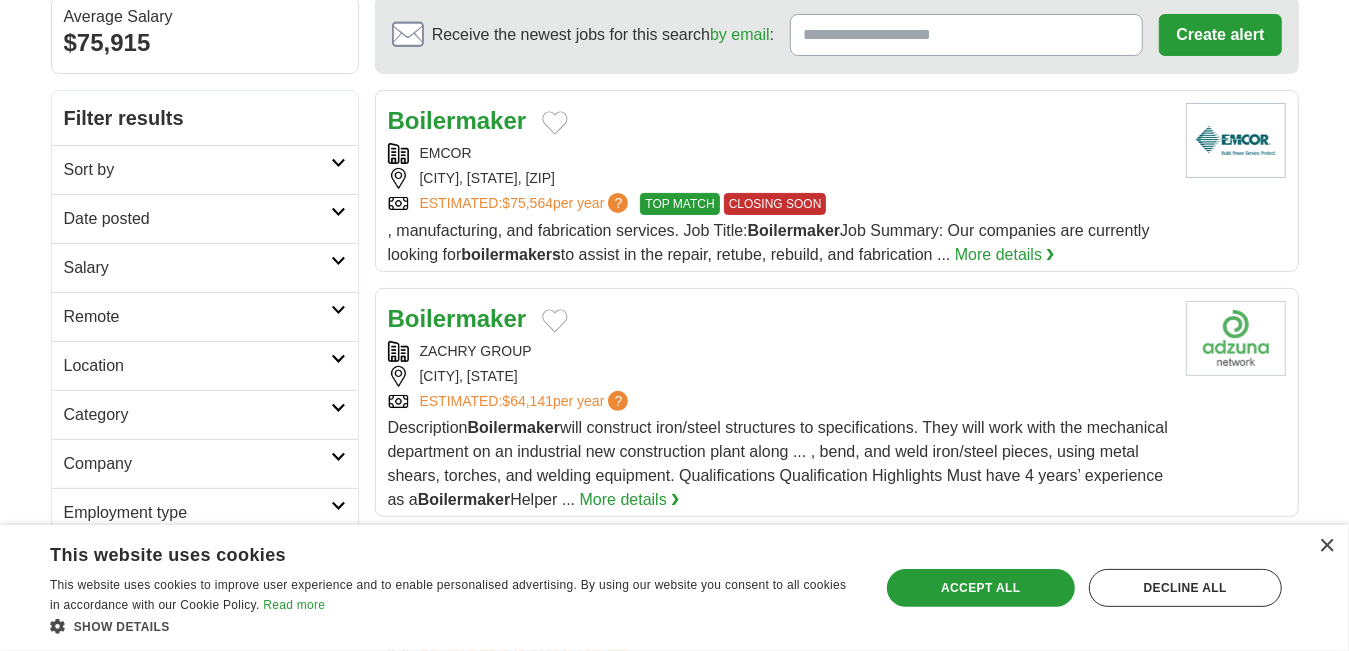 click on "Boilermaker" at bounding box center (457, 120) 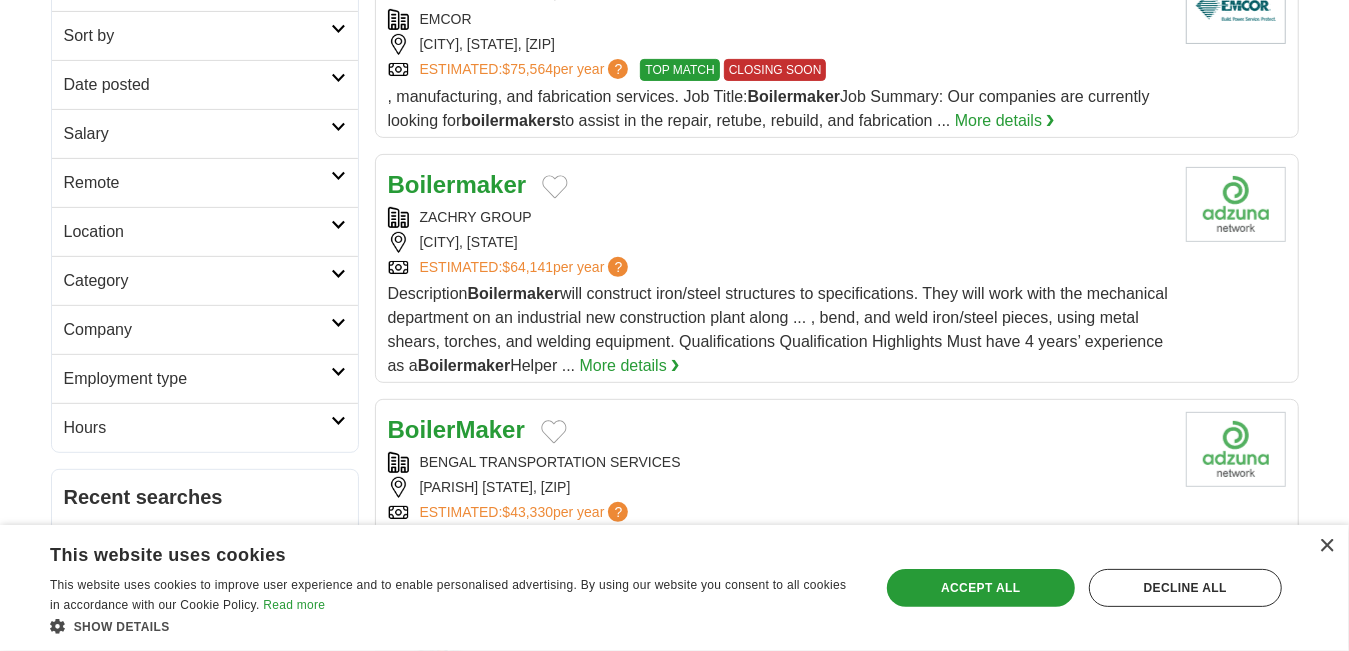 scroll, scrollTop: 0, scrollLeft: 0, axis: both 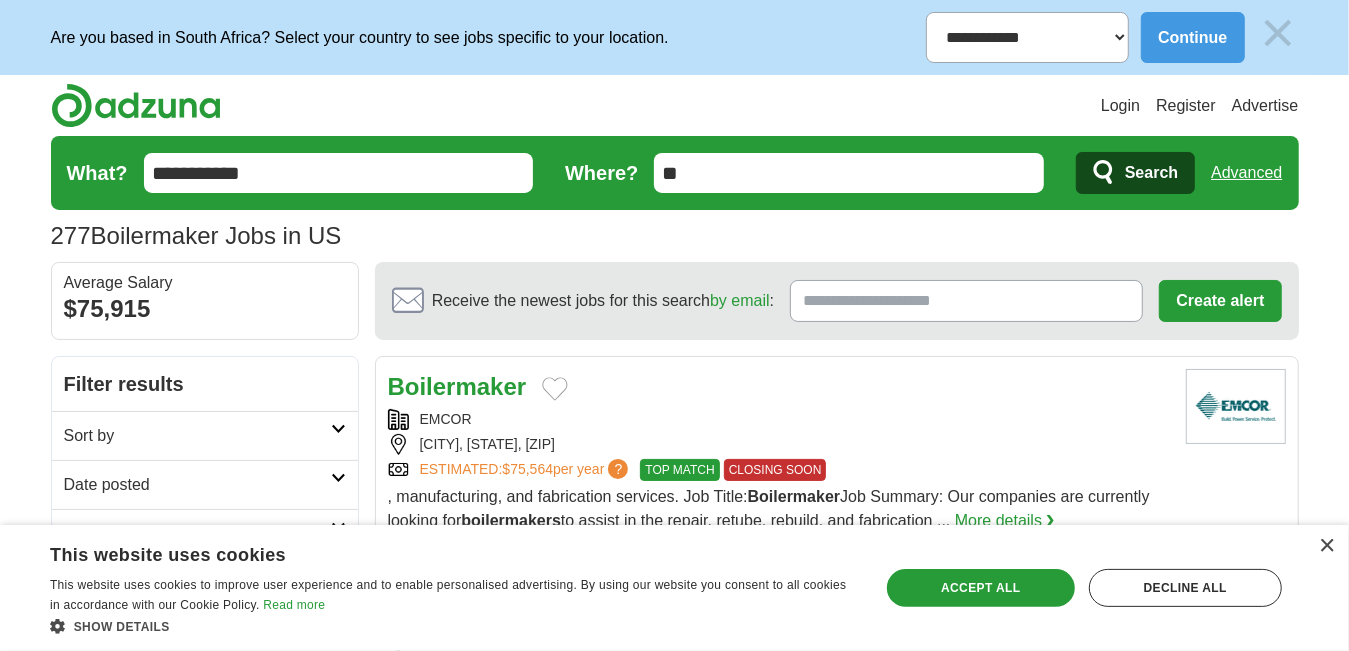 click on "**" at bounding box center (849, 173) 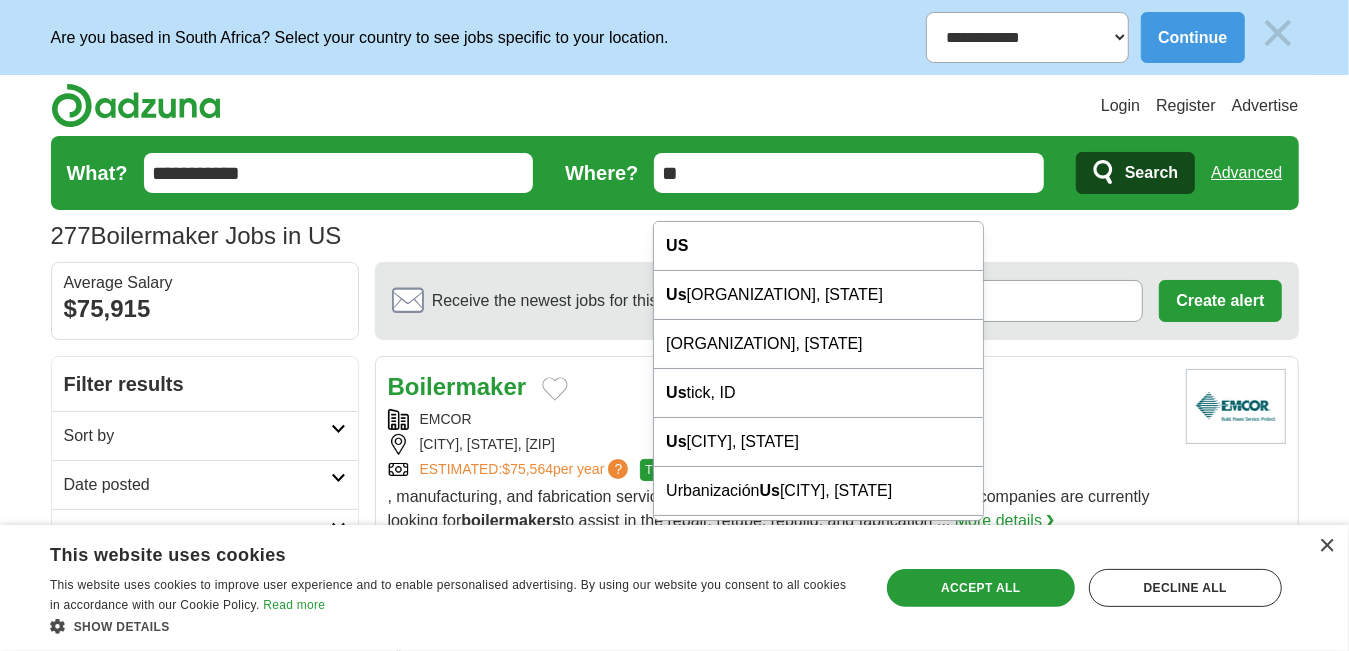 type on "*" 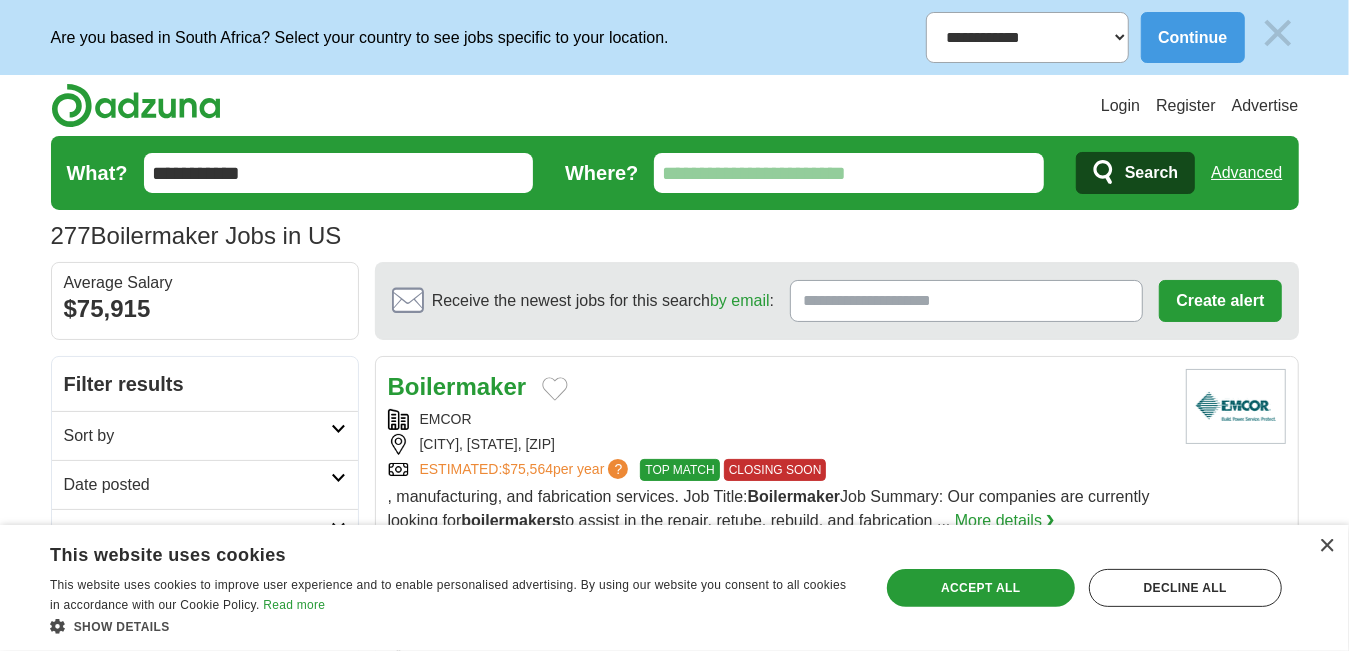 type 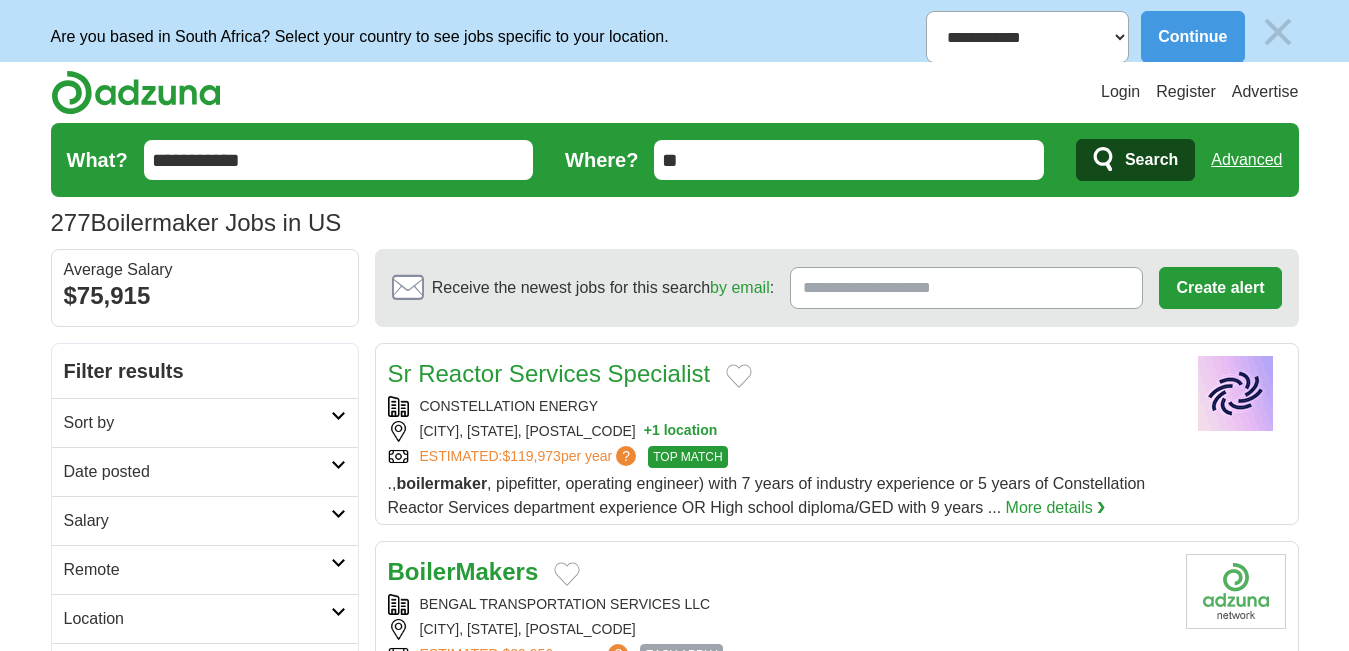 scroll, scrollTop: 0, scrollLeft: 0, axis: both 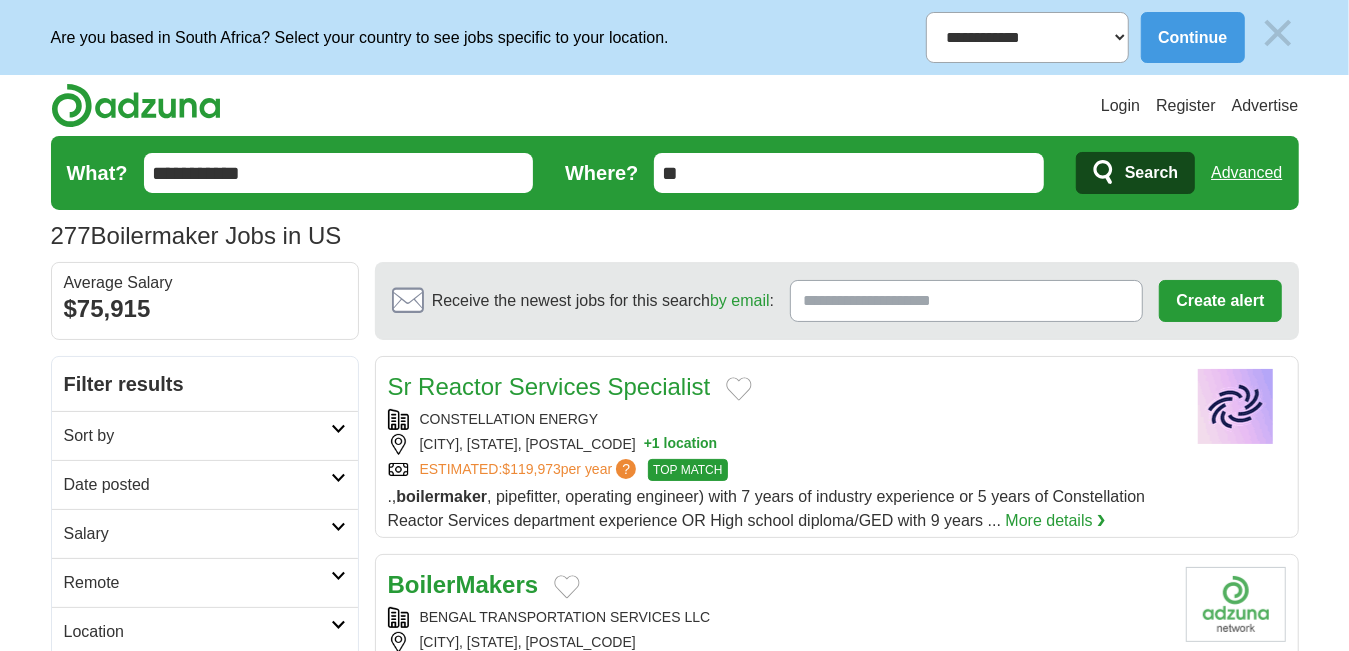 click on "**" at bounding box center [849, 173] 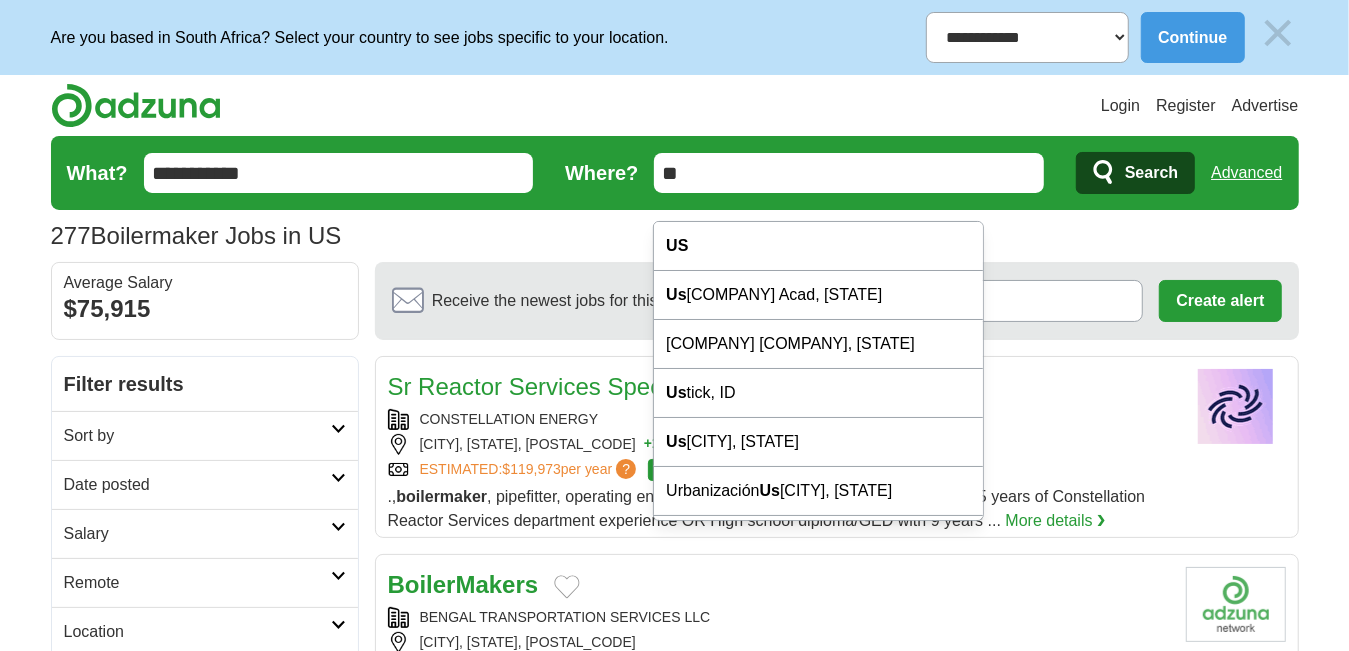 click on "**********" at bounding box center [1028, 37] 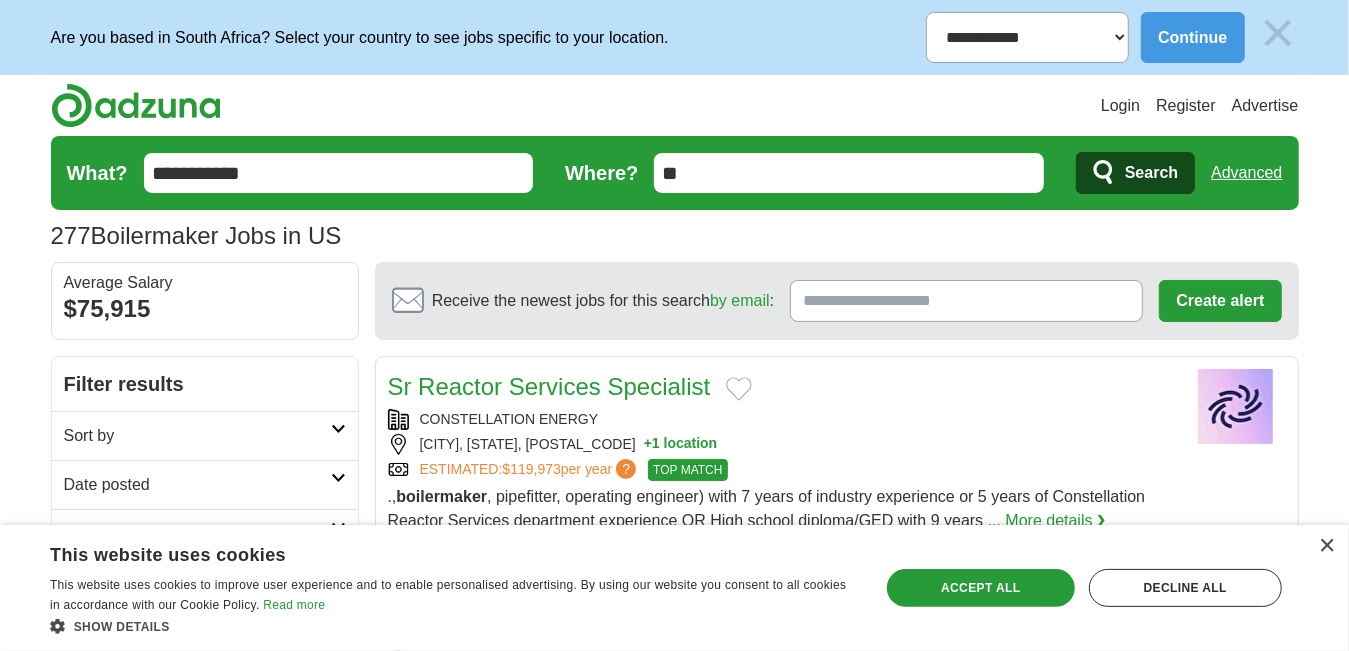 click on "**********" at bounding box center [1028, 37] 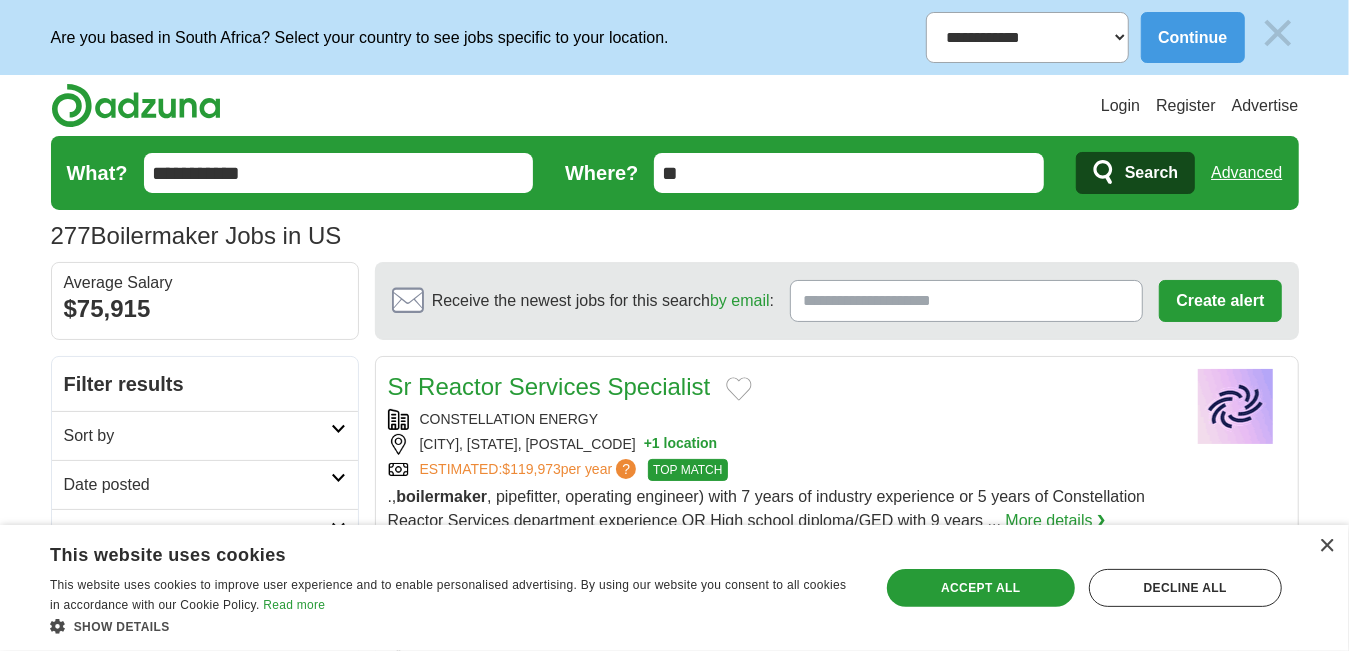 click on "Continue" at bounding box center (1192, 37) 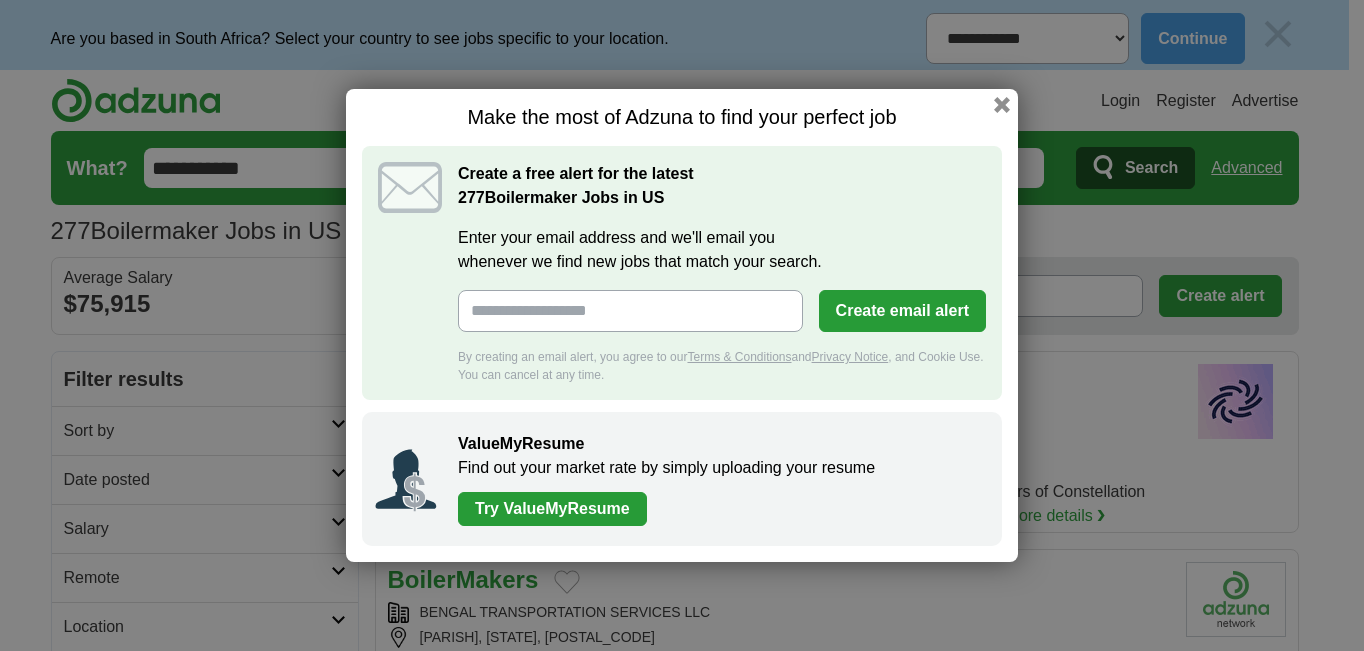 scroll, scrollTop: 0, scrollLeft: 0, axis: both 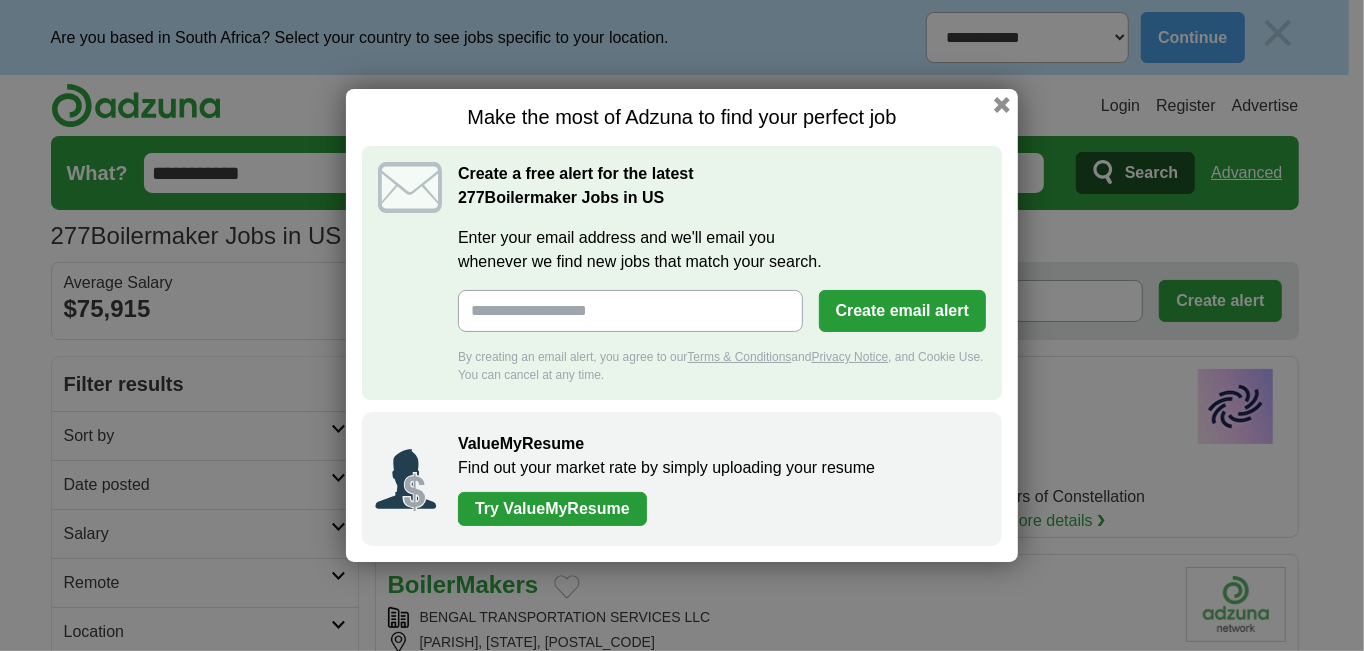 click on "Make the most of Adzuna to find your perfect job
Create a free alert for the latest
277
Boilermaker Jobs in US
Enter your email address and we'll email you whenever we find new jobs that match your search.
Create email alert
By creating an email alert, you agree to our  Terms & Conditions  and  Privacy Notice , and Cookie Use. You can cancel at any time.
ValueMyResume
Find out your market rate by simply uploading your resume
Try ValueMyResume" at bounding box center [682, 325] 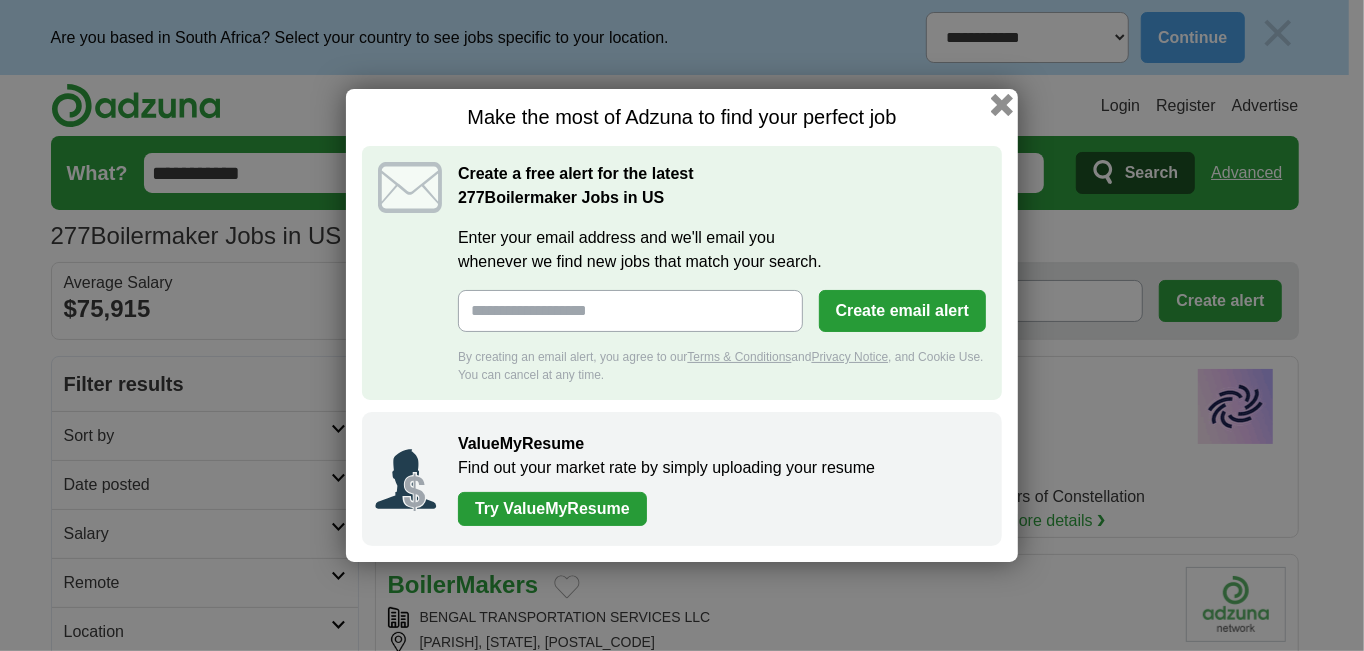 click at bounding box center (1002, 105) 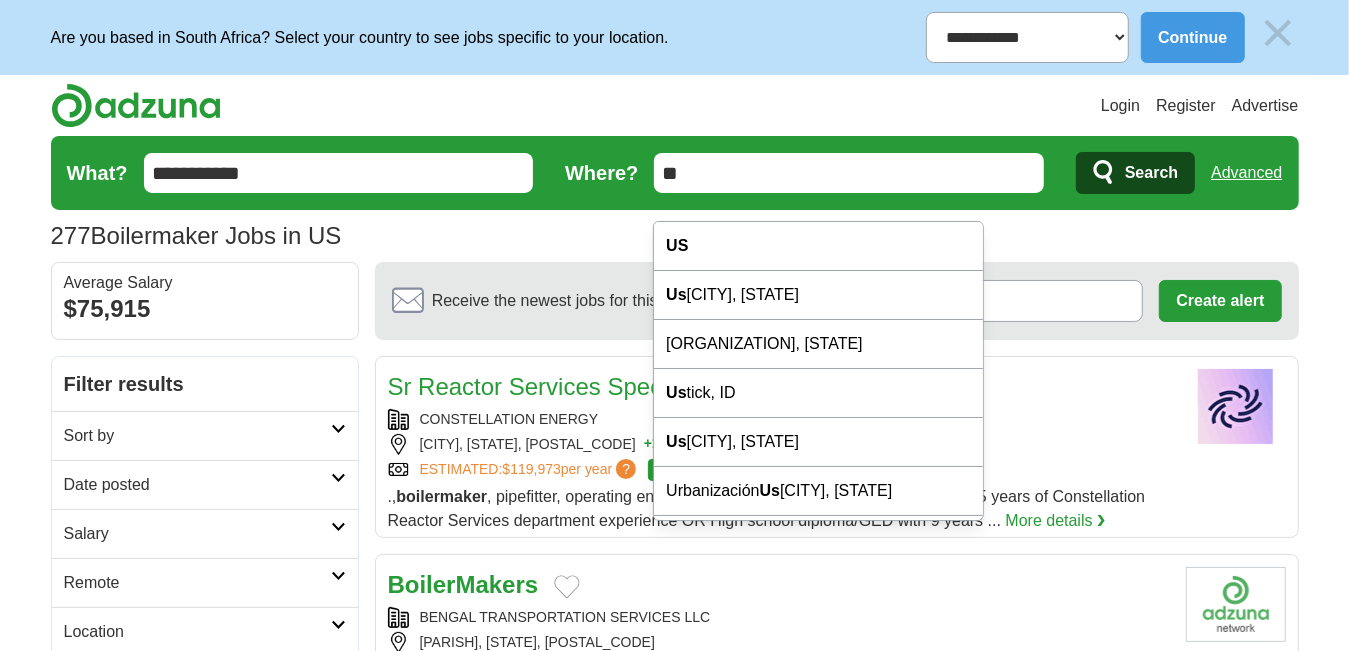 click on "**" at bounding box center (849, 173) 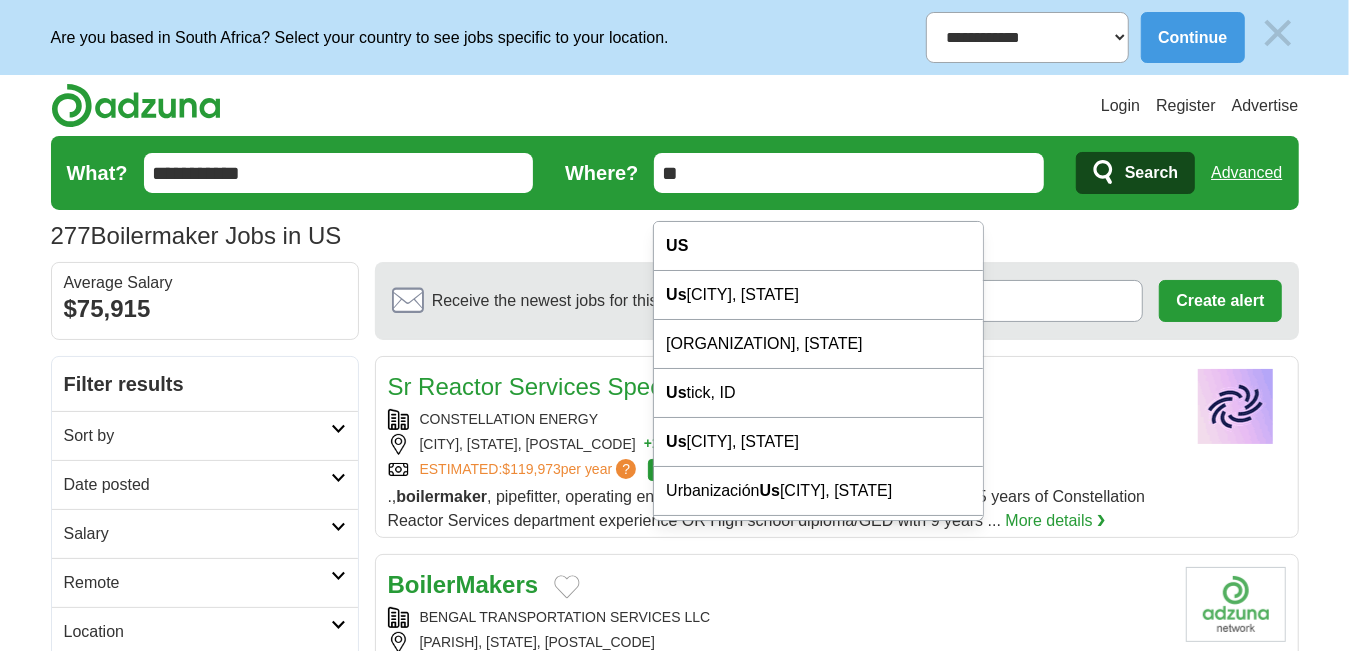 type on "*" 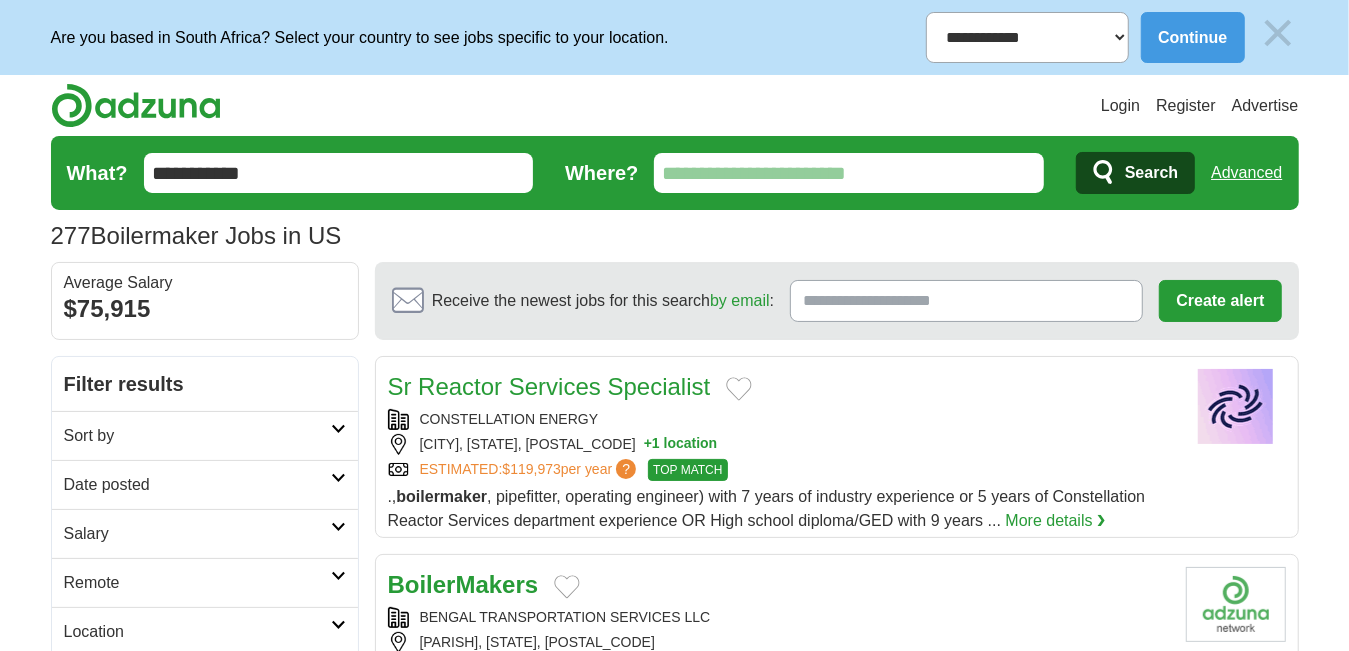 click on "Where?" at bounding box center [849, 173] 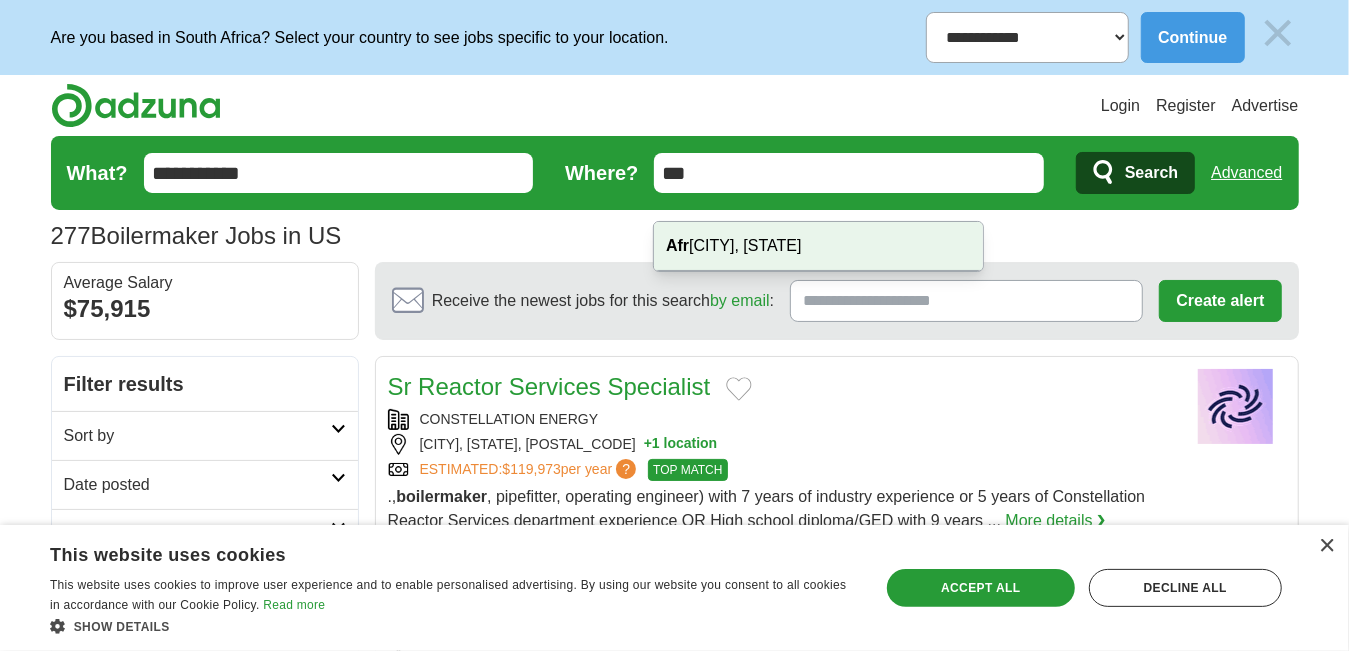 click on "Afr ica, PA" at bounding box center [818, 246] 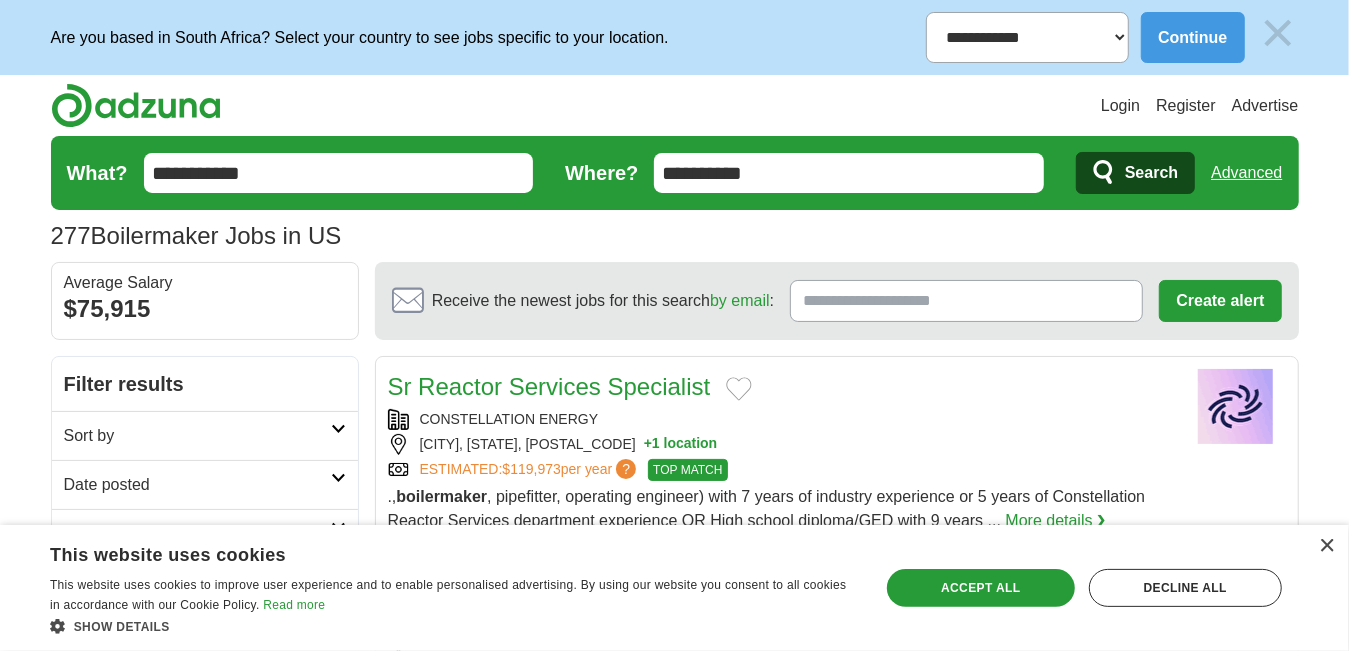 click on "Search" at bounding box center (1151, 173) 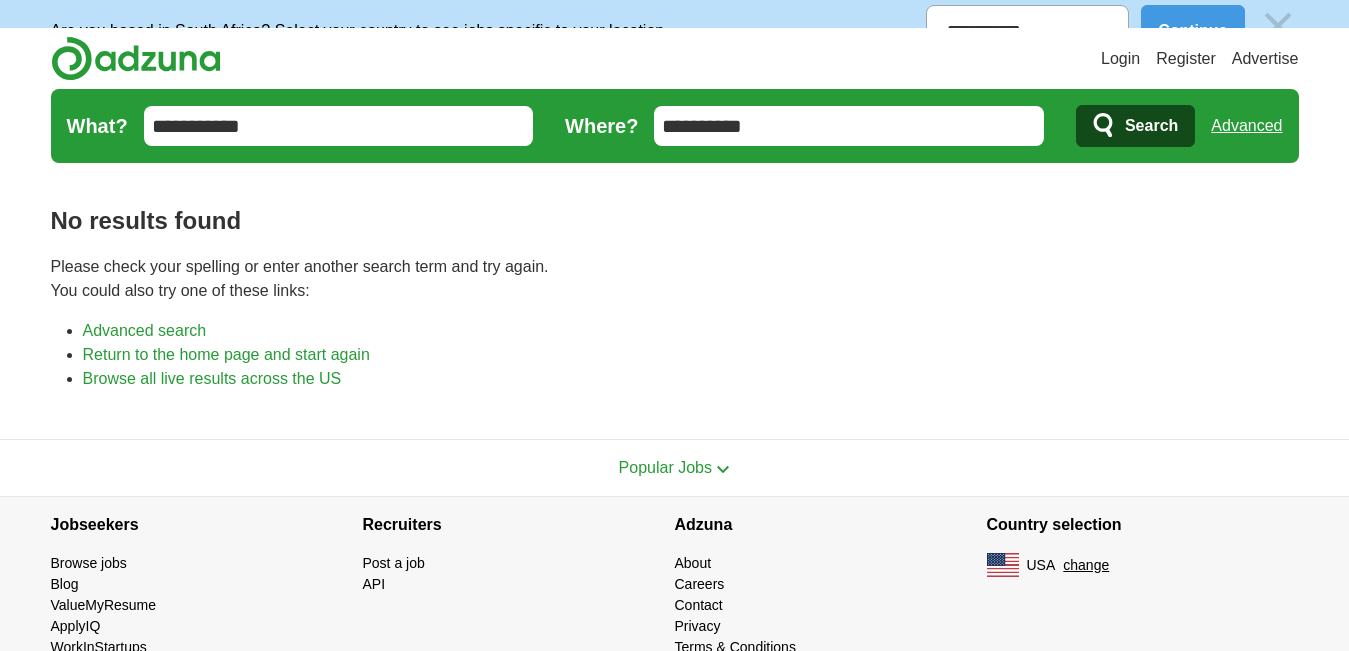 scroll, scrollTop: 0, scrollLeft: 0, axis: both 